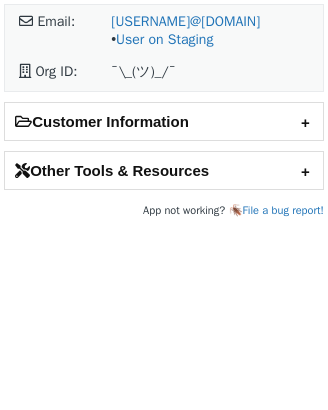 scroll, scrollTop: 0, scrollLeft: 0, axis: both 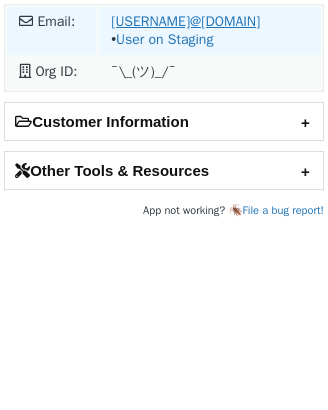 click on "omerh@shipin.ai" at bounding box center [185, 21] 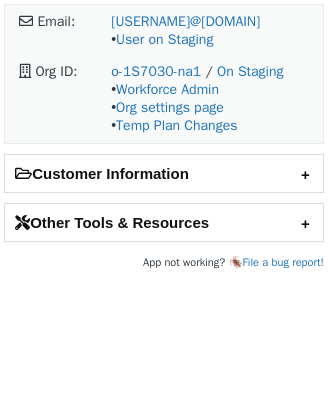 scroll, scrollTop: 0, scrollLeft: 0, axis: both 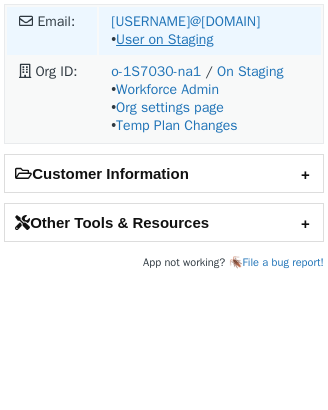 click on "User on Staging" at bounding box center [164, 39] 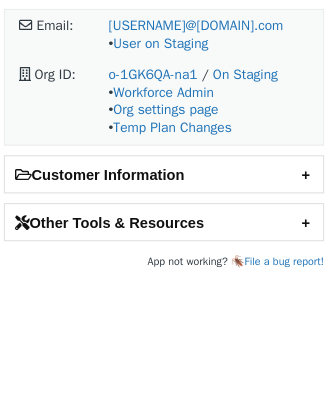 scroll, scrollTop: 0, scrollLeft: 0, axis: both 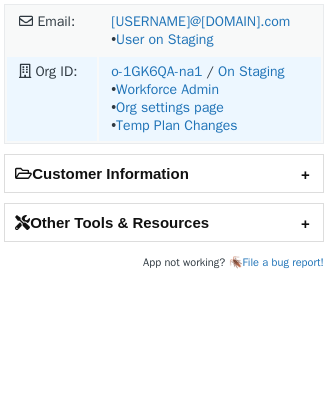 click on "o-1GK6QA-na1
/   On Staging
•  Workforce Admin   •  Org settings page •  Temp Plan Changes" at bounding box center (210, 31) 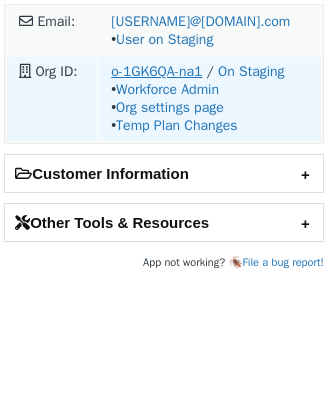 click on "o-1GK6QA-na1" at bounding box center [156, 71] 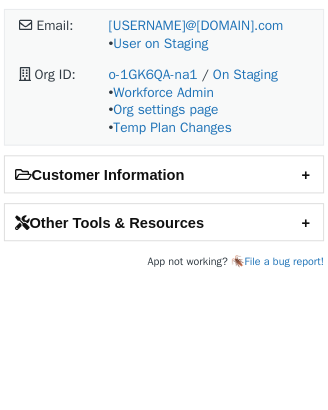 scroll, scrollTop: 0, scrollLeft: 0, axis: both 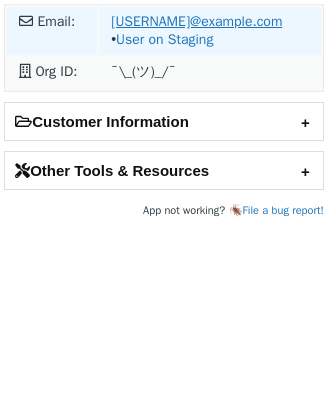click on "[USERNAME]@example.com" at bounding box center (196, 21) 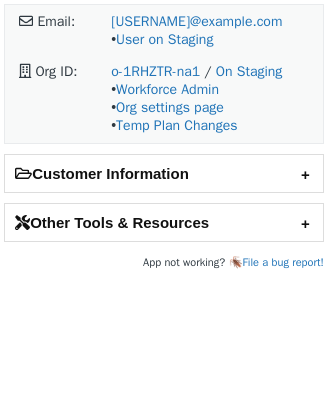 scroll, scrollTop: 0, scrollLeft: 0, axis: both 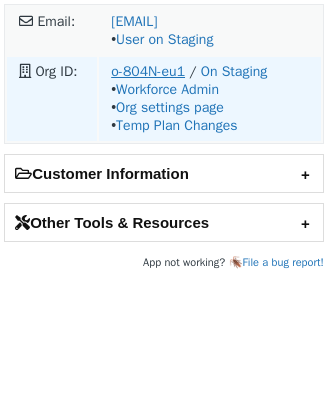 click on "o-804N-eu1" at bounding box center [148, 71] 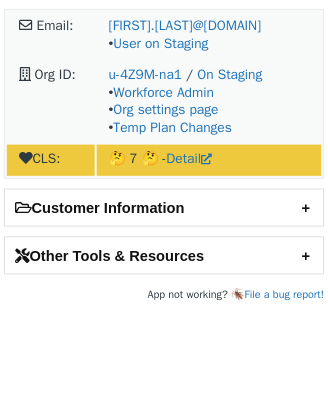 scroll, scrollTop: 0, scrollLeft: 0, axis: both 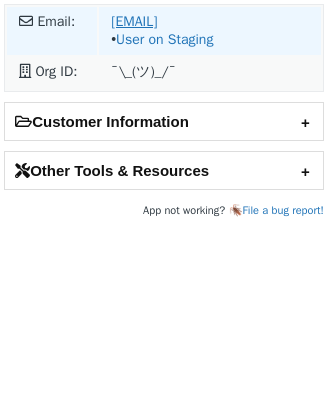 click on "[USERNAME]@example.com" at bounding box center [134, 21] 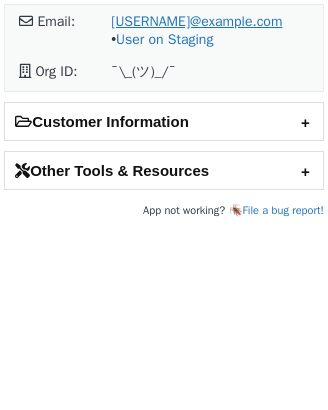 scroll, scrollTop: 0, scrollLeft: 0, axis: both 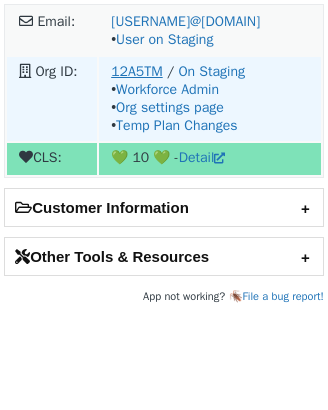 click on "12A5TM" at bounding box center (137, 71) 